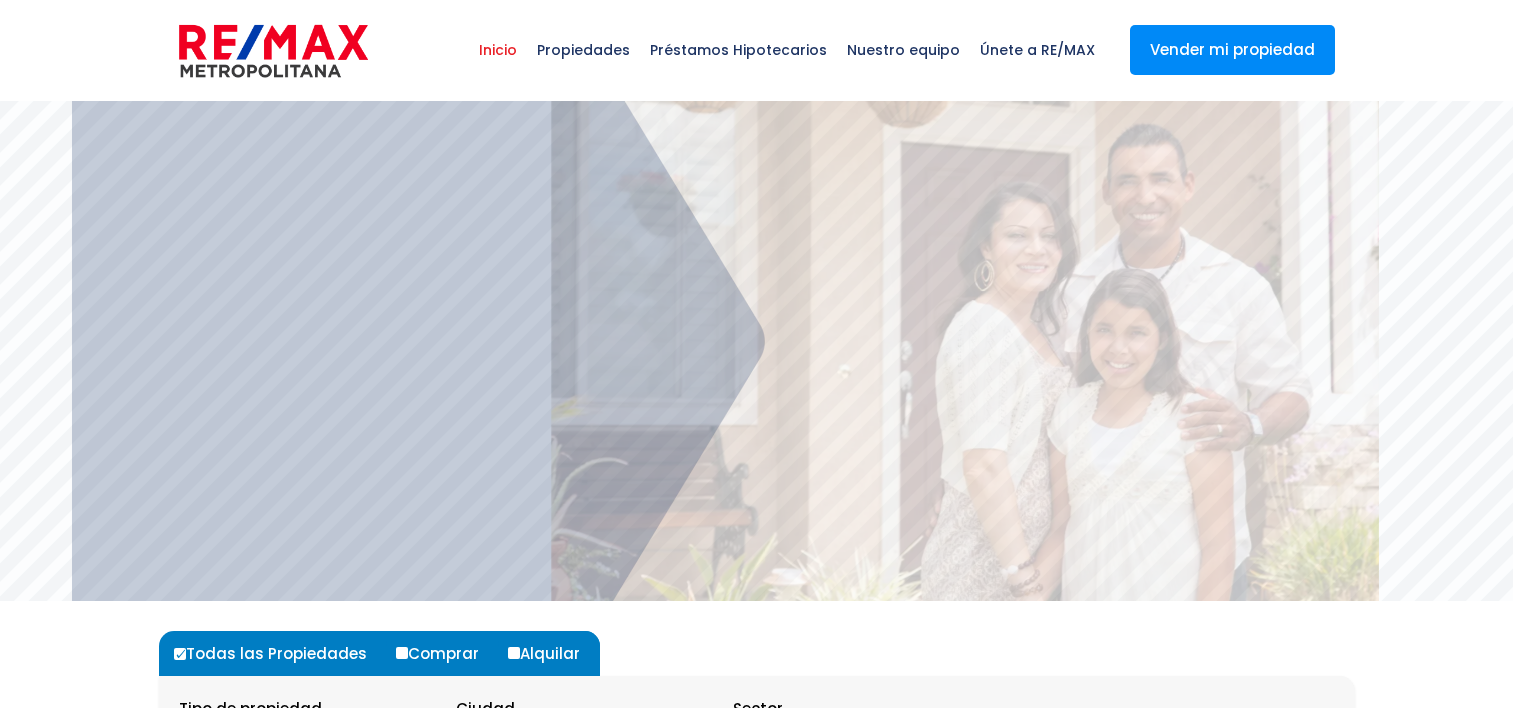scroll, scrollTop: 0, scrollLeft: 0, axis: both 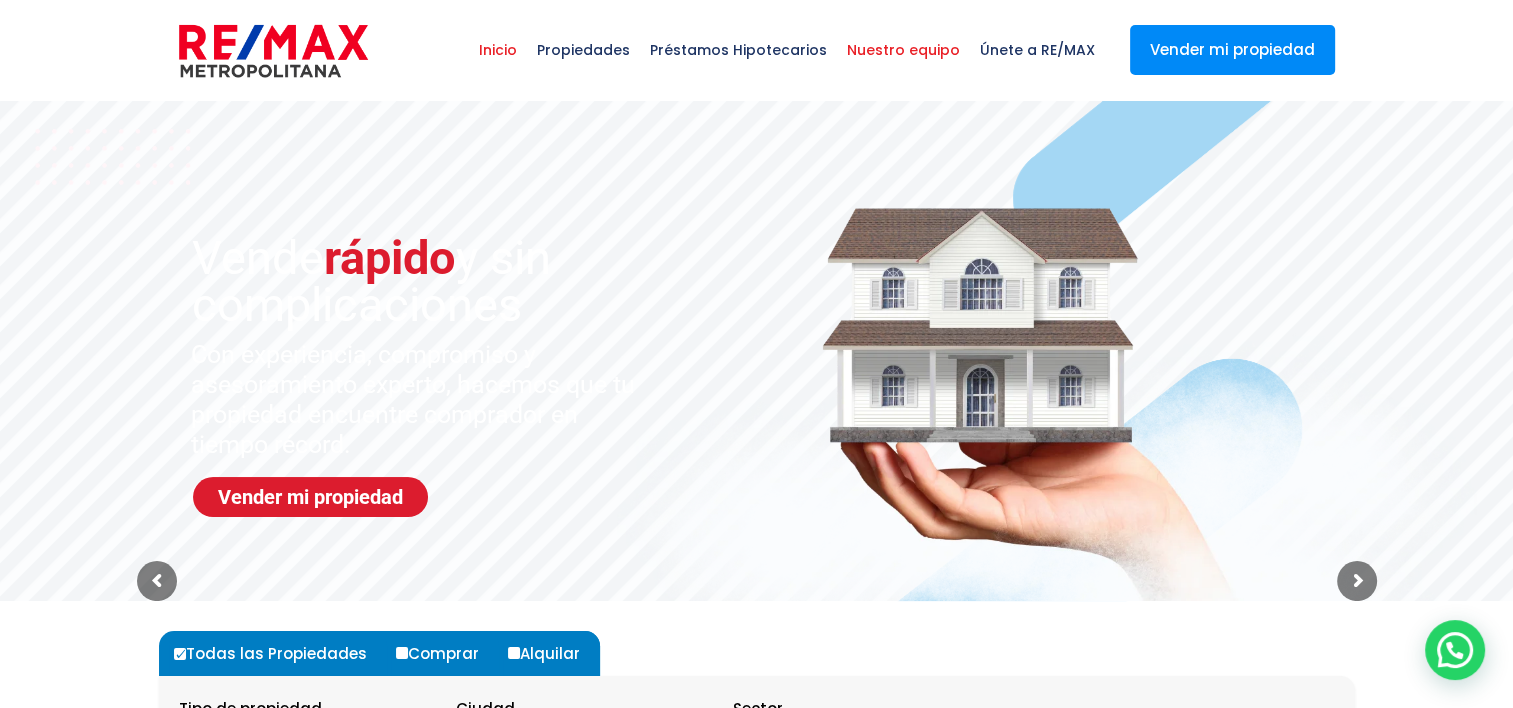 click on "Nuestro equipo" at bounding box center [903, 50] 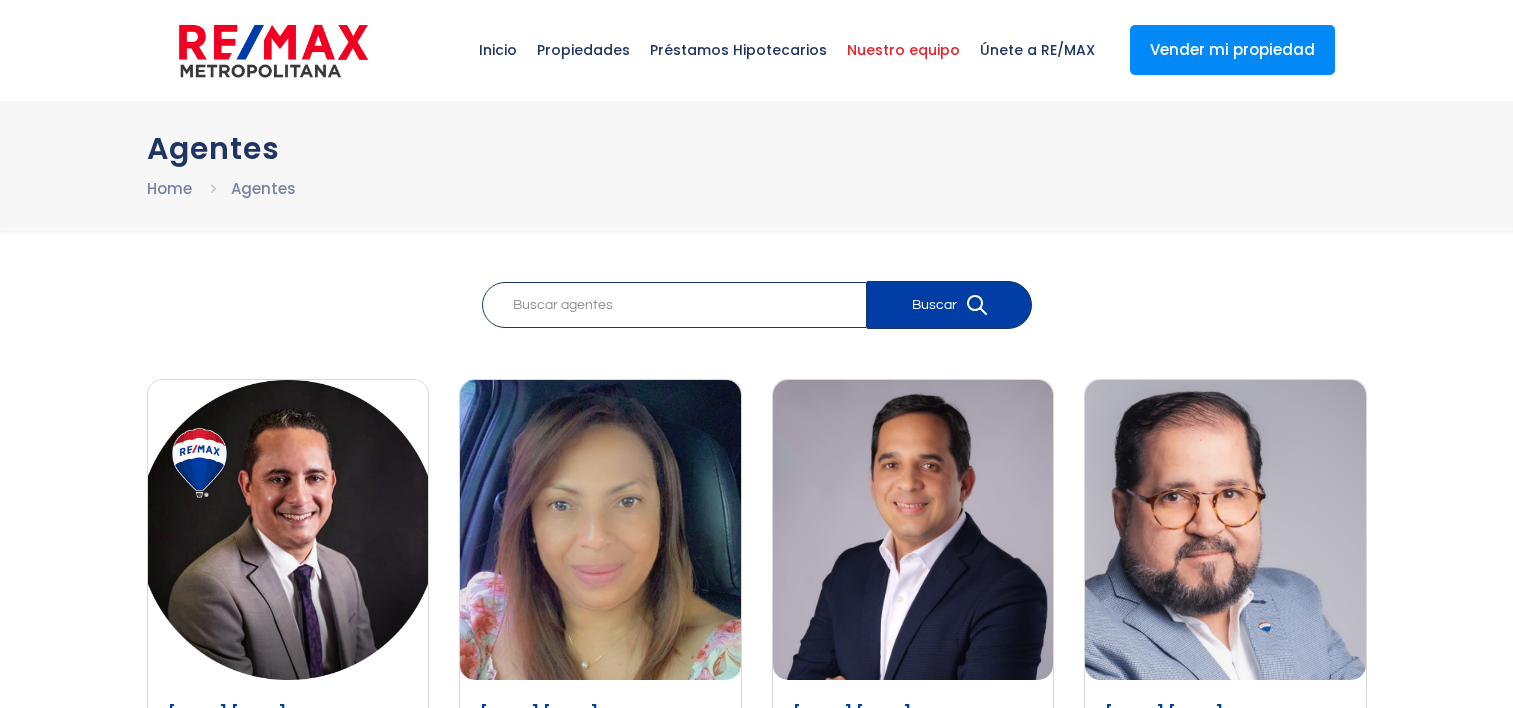 scroll, scrollTop: 0, scrollLeft: 0, axis: both 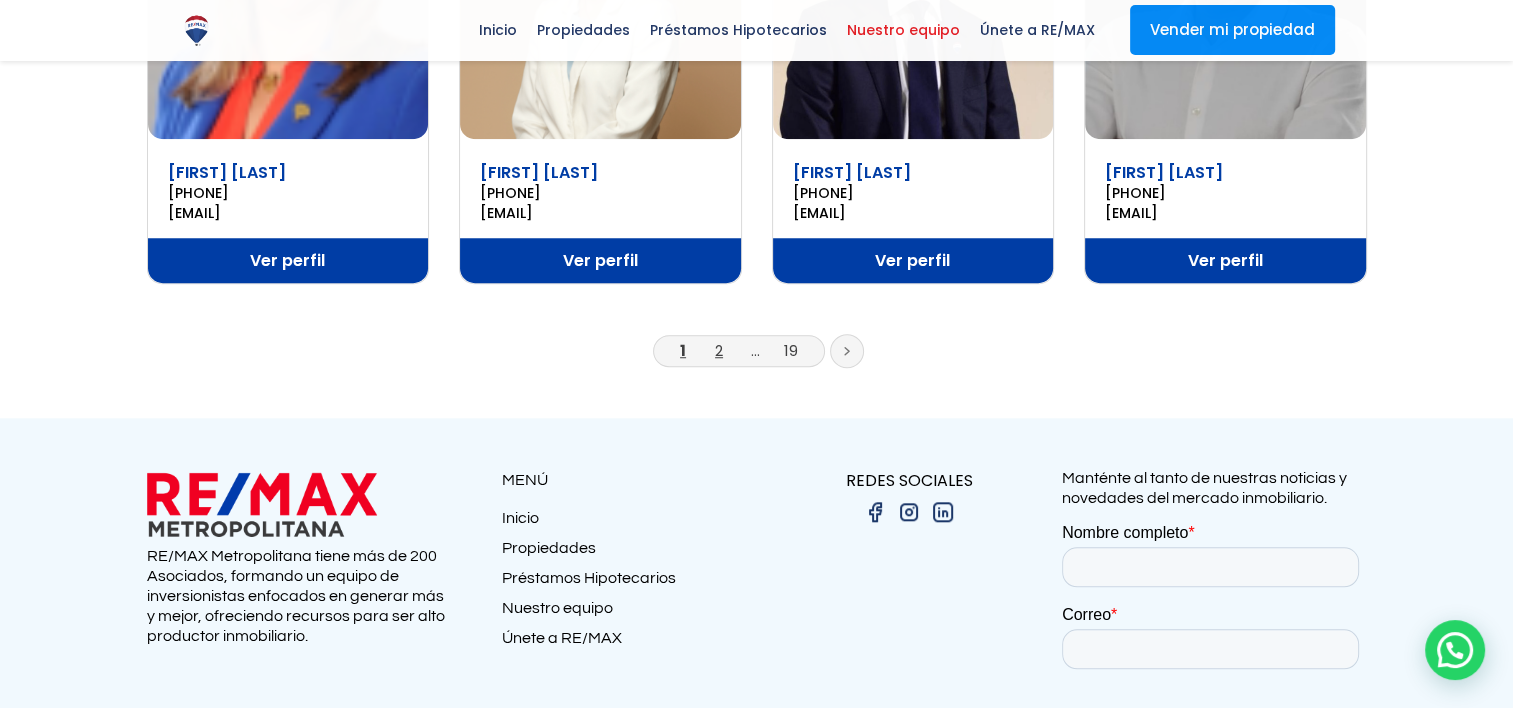 click on "2" at bounding box center [719, 350] 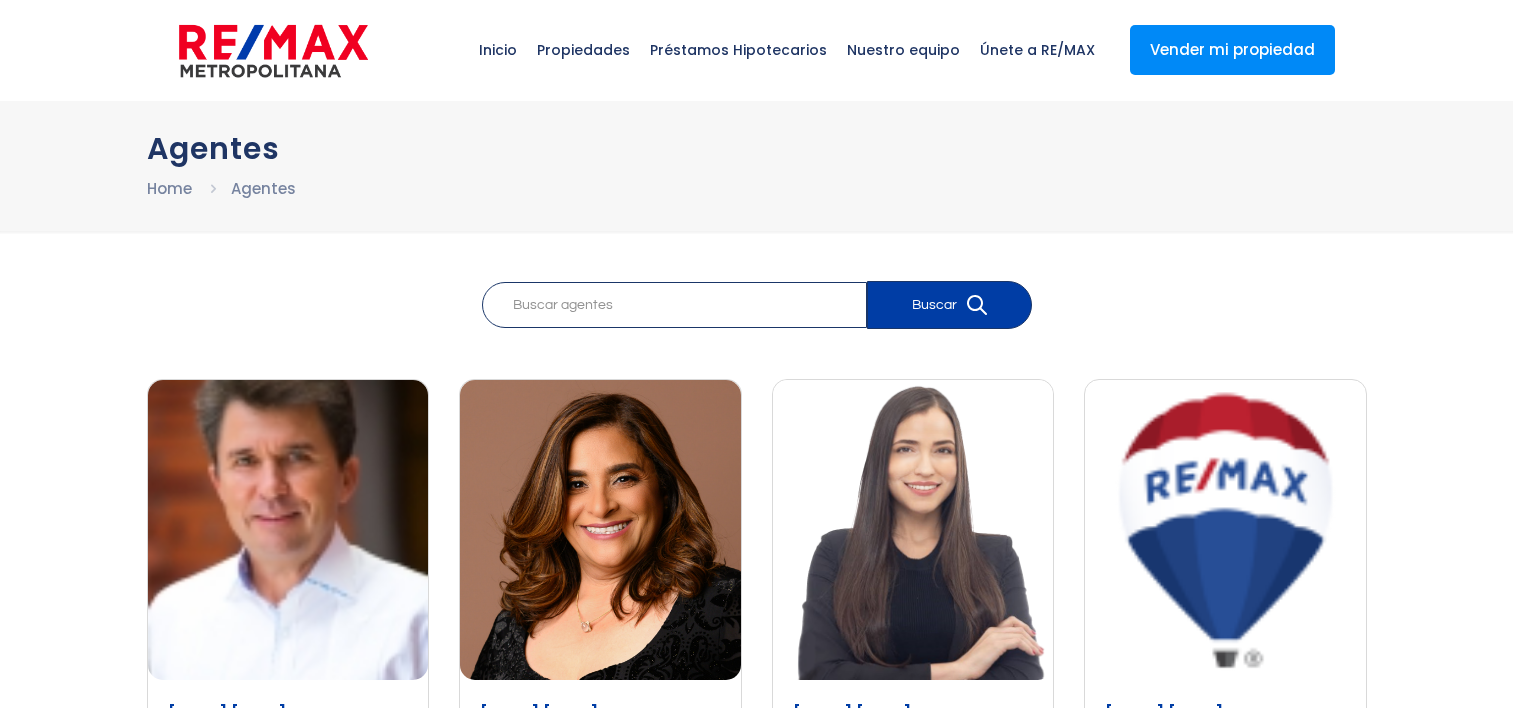 scroll, scrollTop: 0, scrollLeft: 0, axis: both 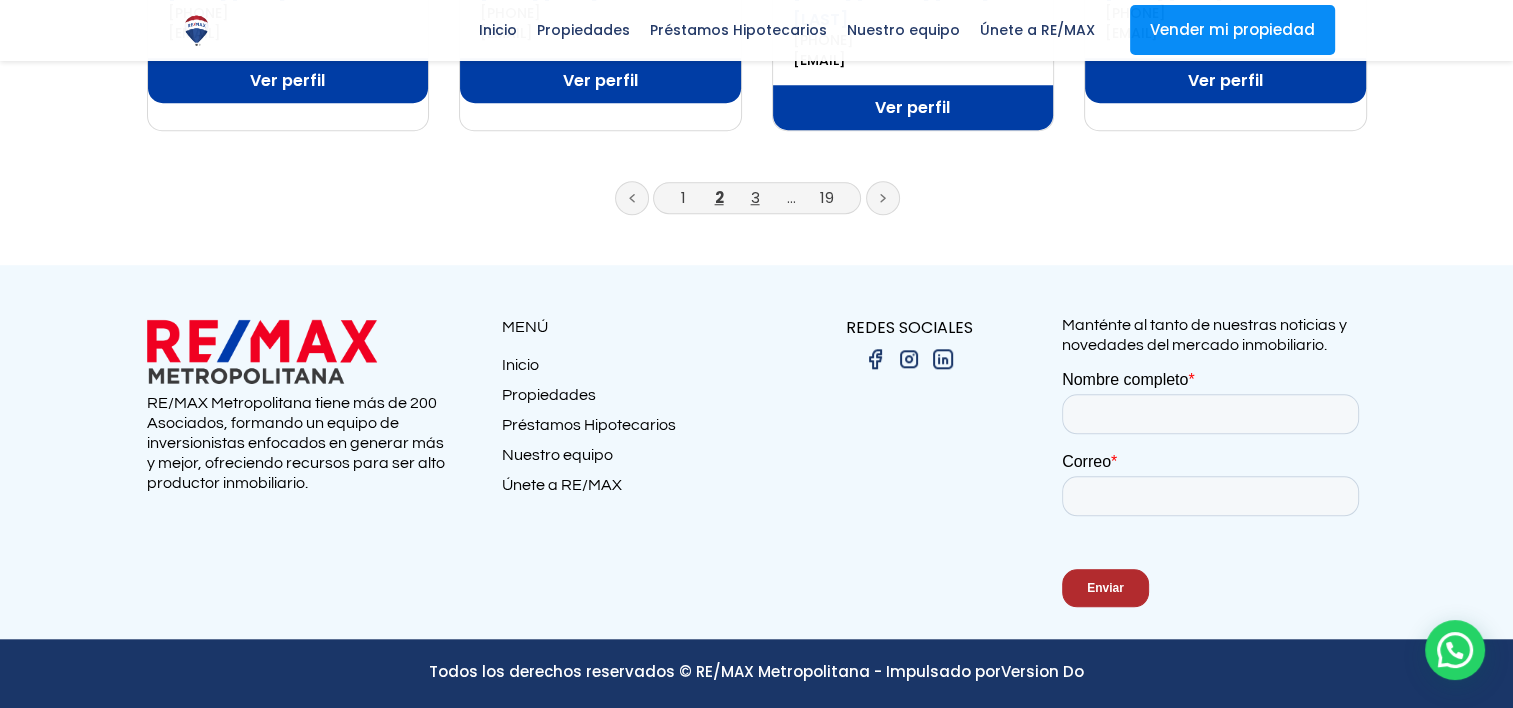 click on "3" at bounding box center [755, 197] 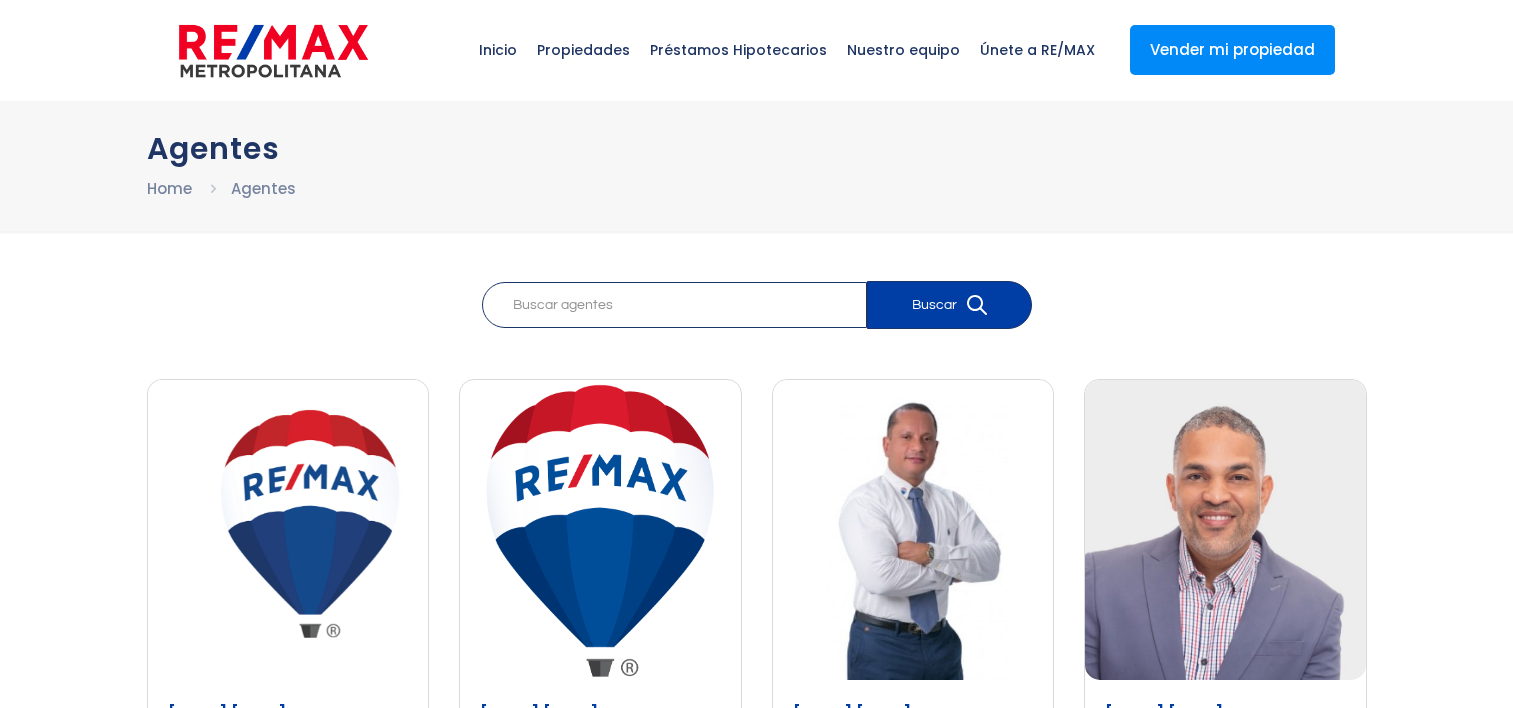 scroll, scrollTop: 0, scrollLeft: 0, axis: both 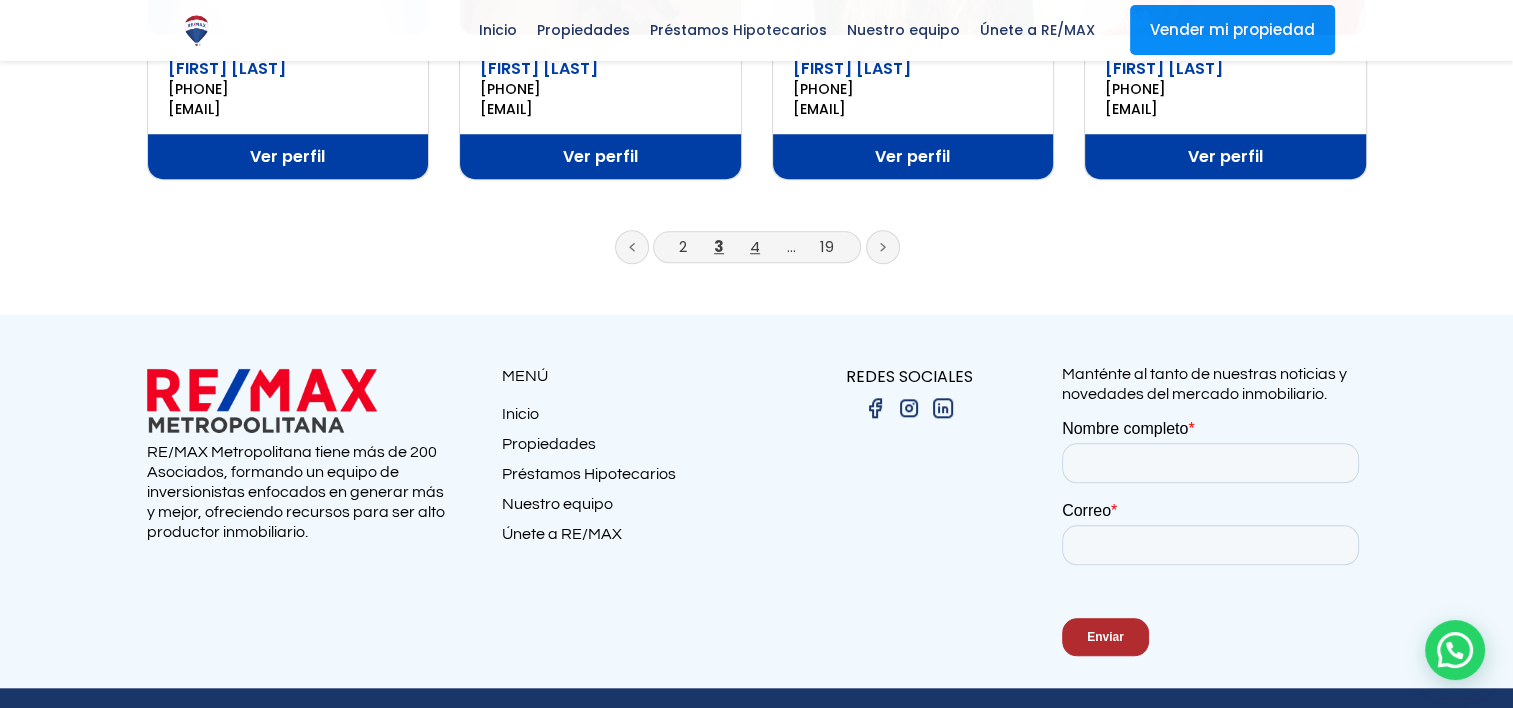 click on "4" at bounding box center [755, 246] 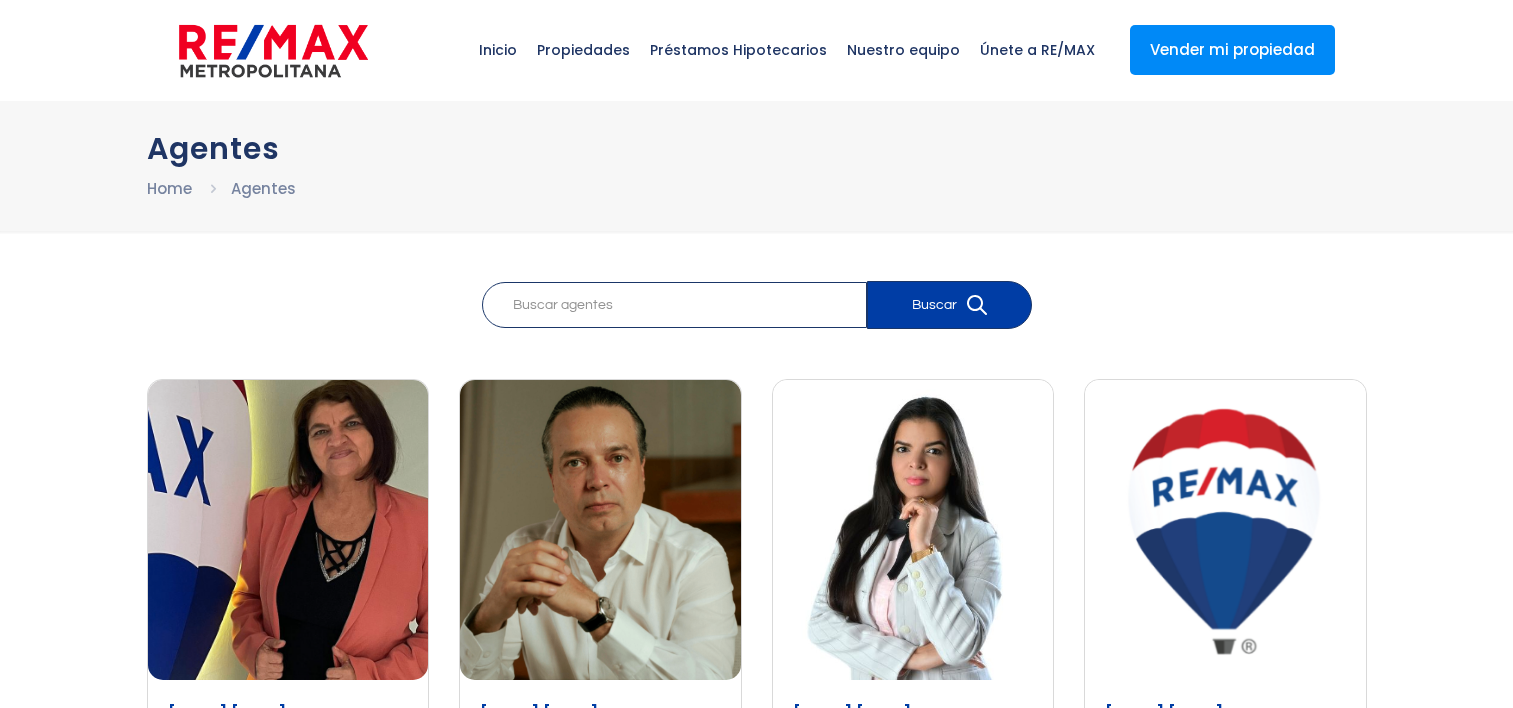 scroll, scrollTop: 0, scrollLeft: 0, axis: both 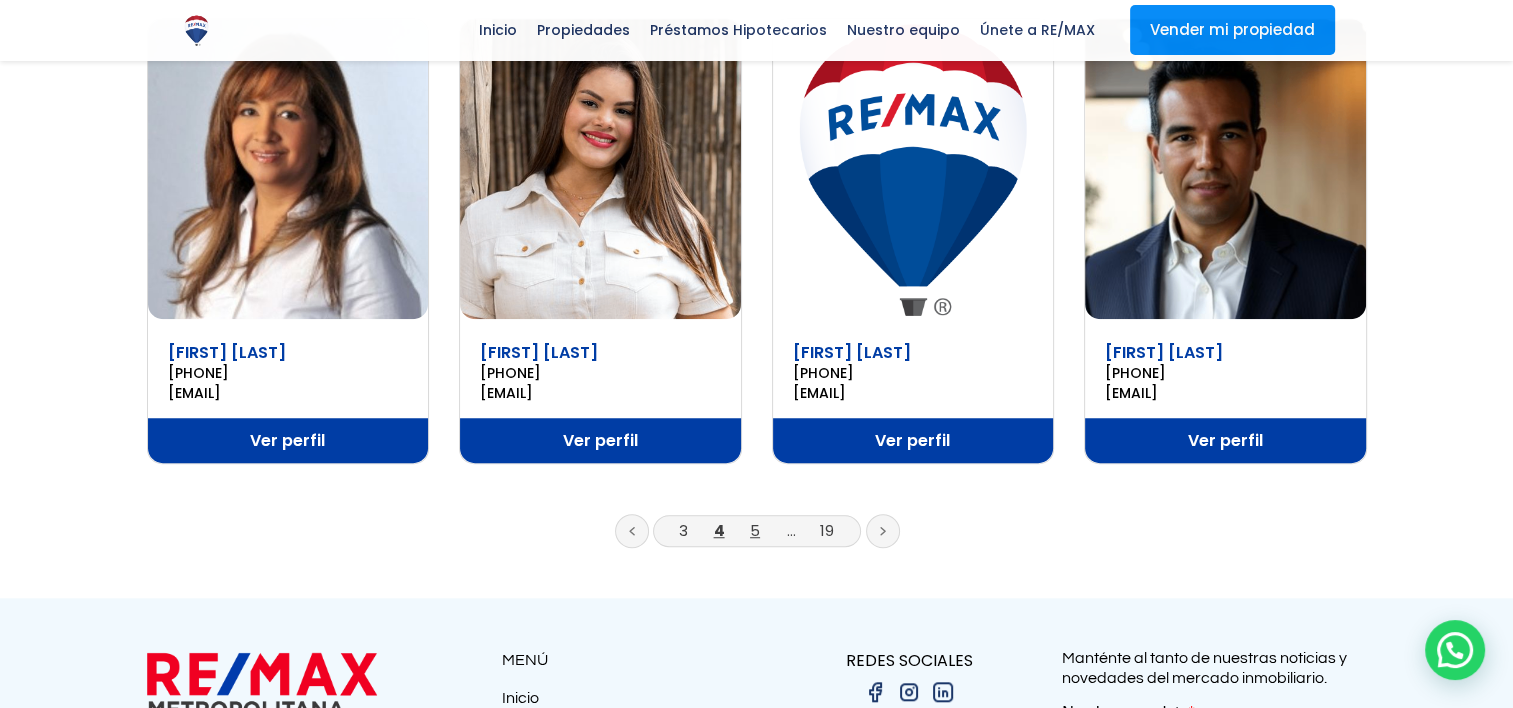 click on "5" at bounding box center [755, 530] 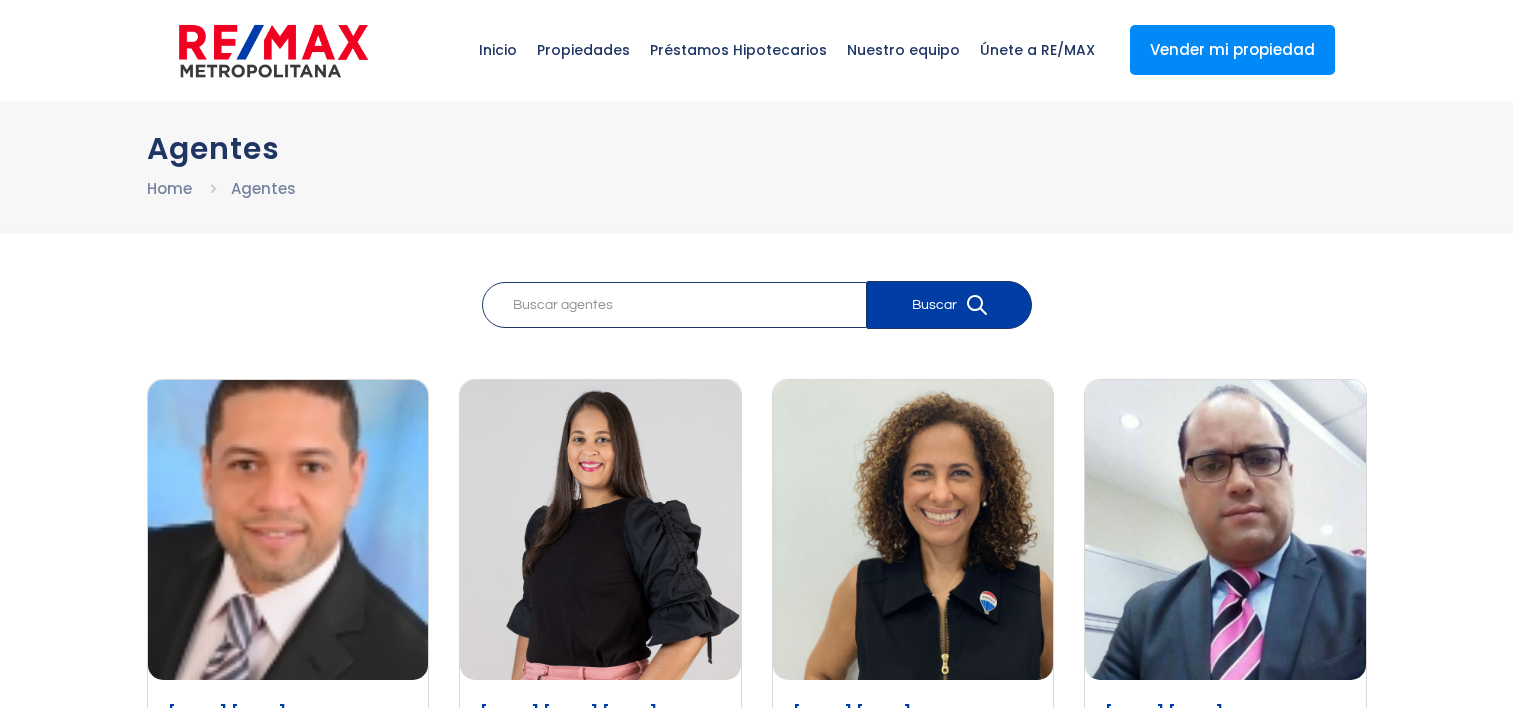 scroll, scrollTop: 0, scrollLeft: 0, axis: both 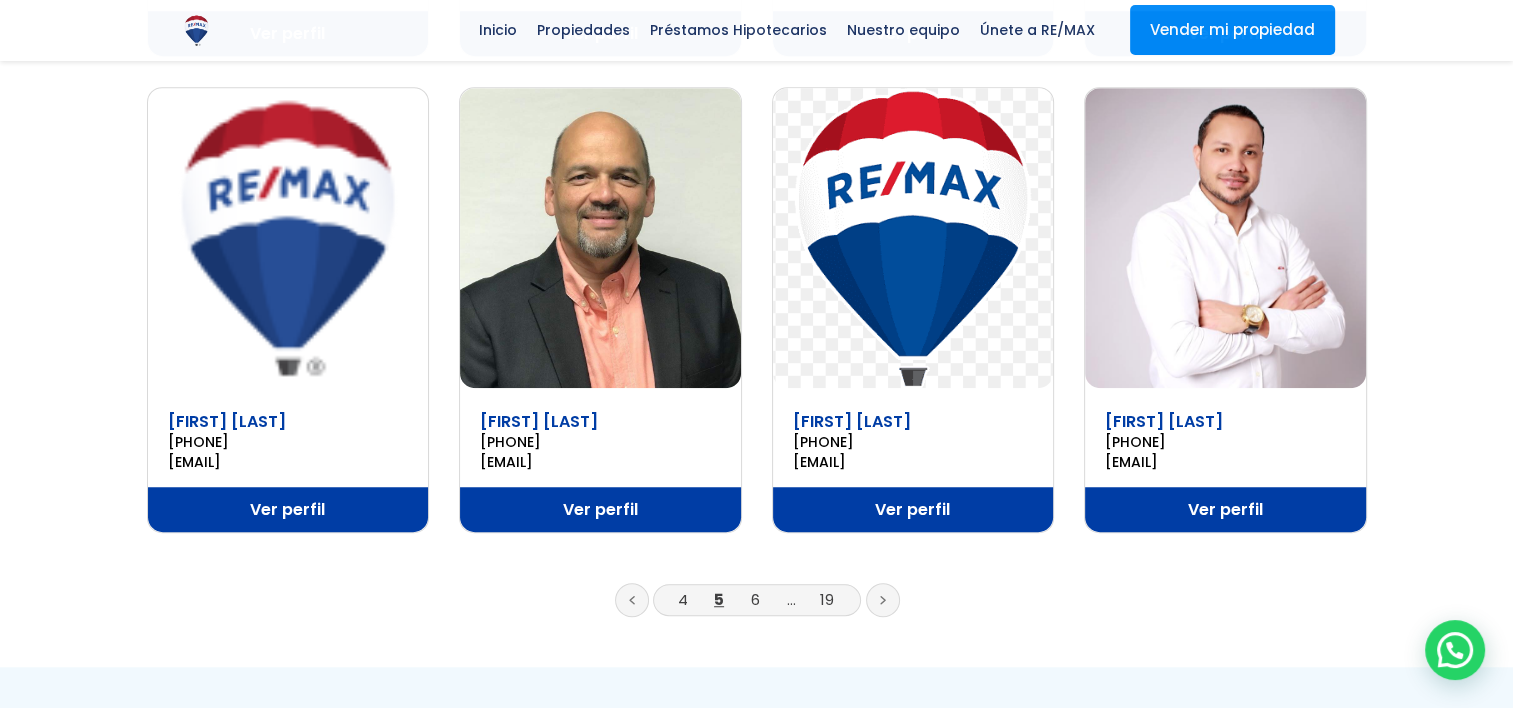 click on "Ver perfil" at bounding box center [600, 509] 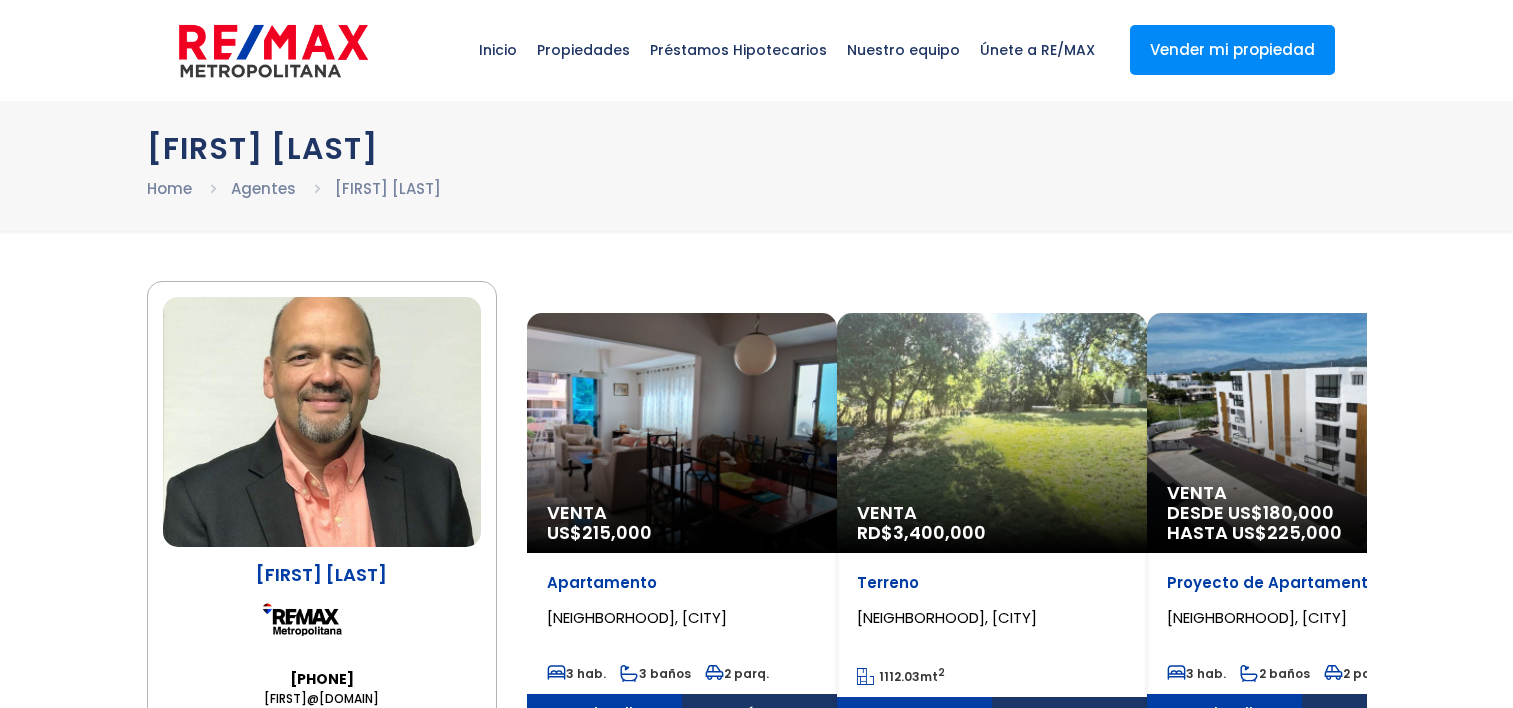scroll, scrollTop: 0, scrollLeft: 0, axis: both 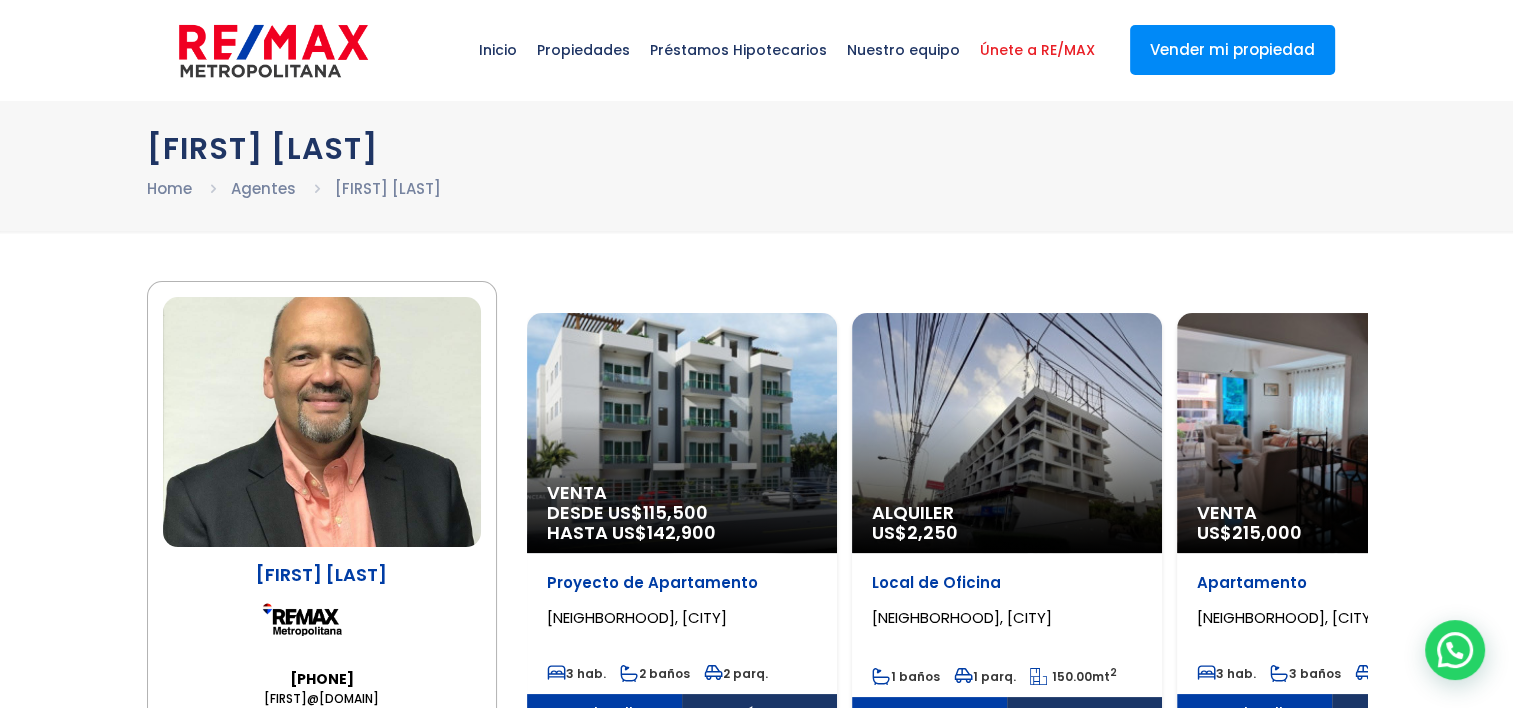 click on "Únete a RE/MAX" at bounding box center (1037, 50) 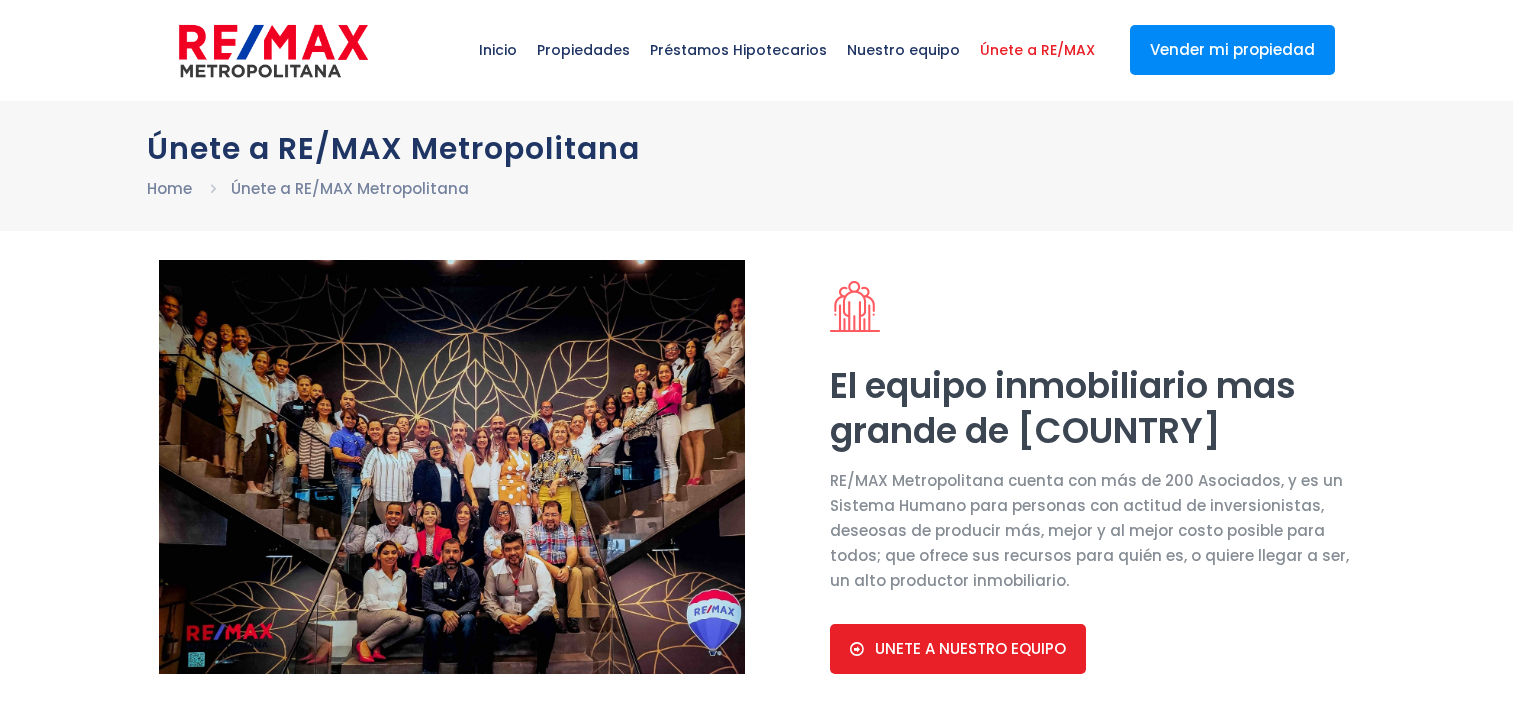 scroll, scrollTop: 0, scrollLeft: 0, axis: both 